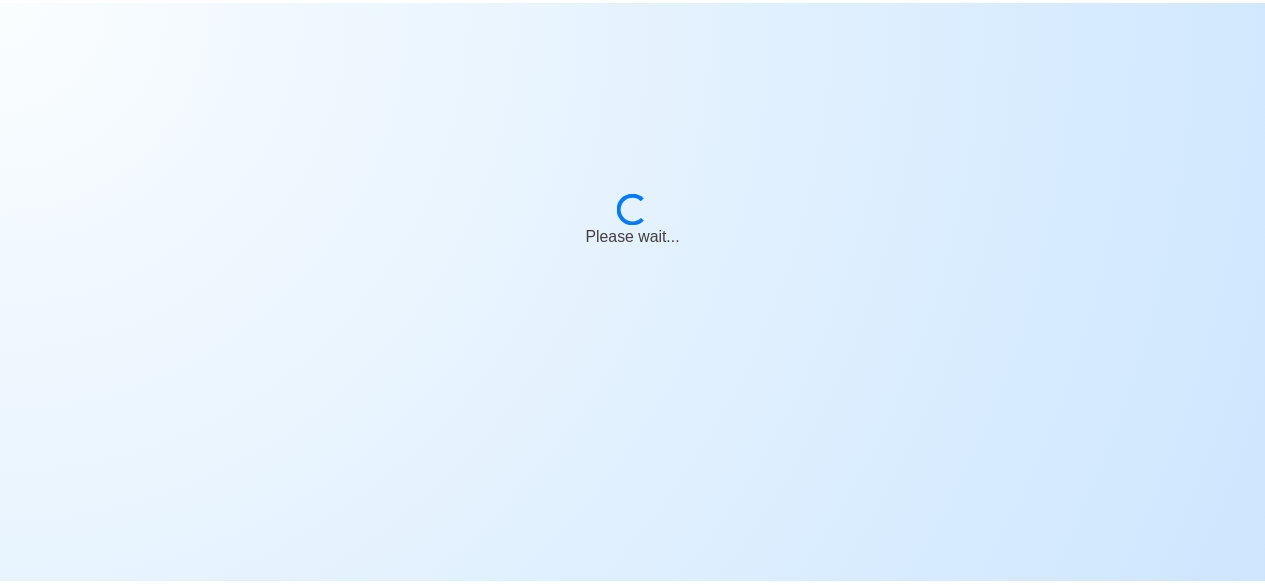 scroll, scrollTop: 0, scrollLeft: 0, axis: both 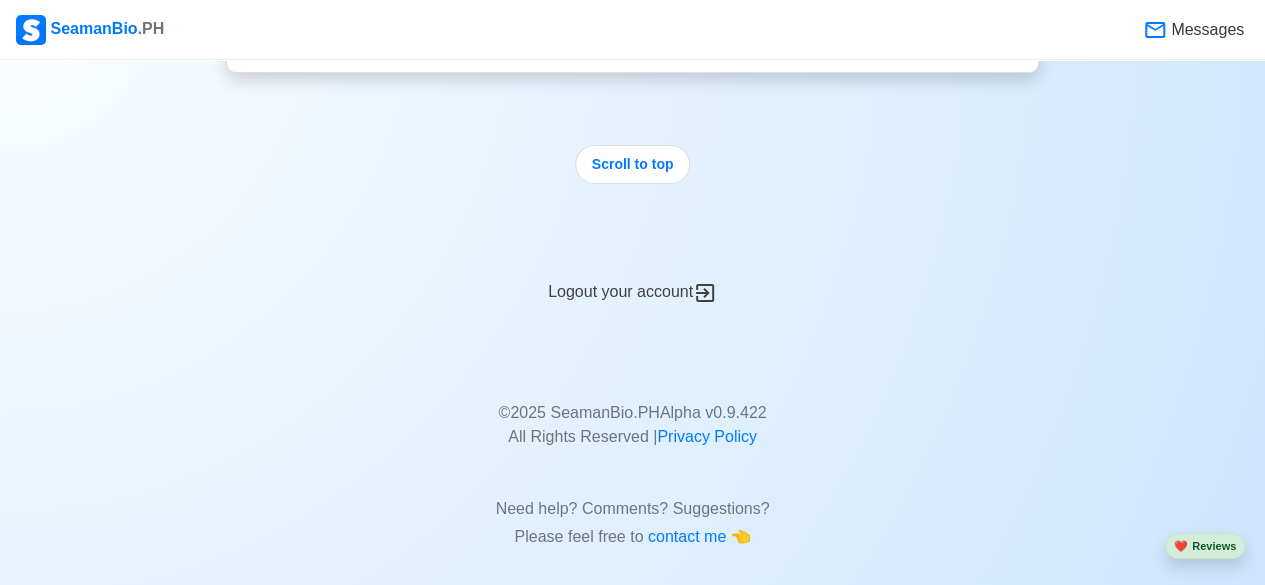 click on "Logout your account" at bounding box center (632, 280) 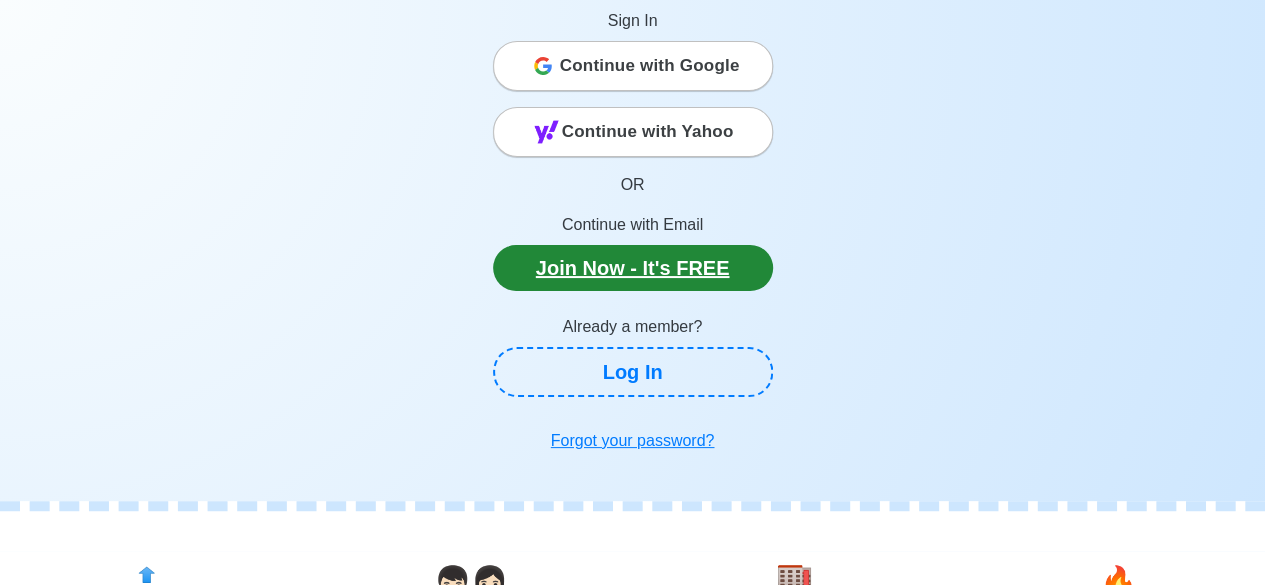 scroll, scrollTop: 200, scrollLeft: 0, axis: vertical 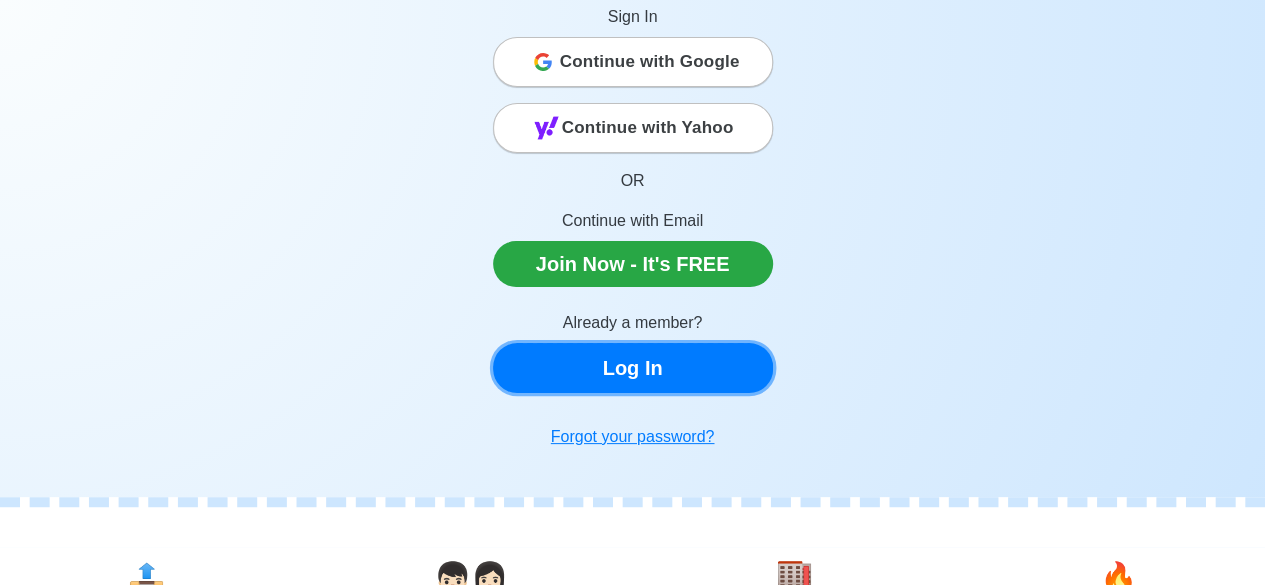 click on "Log In" at bounding box center [633, 368] 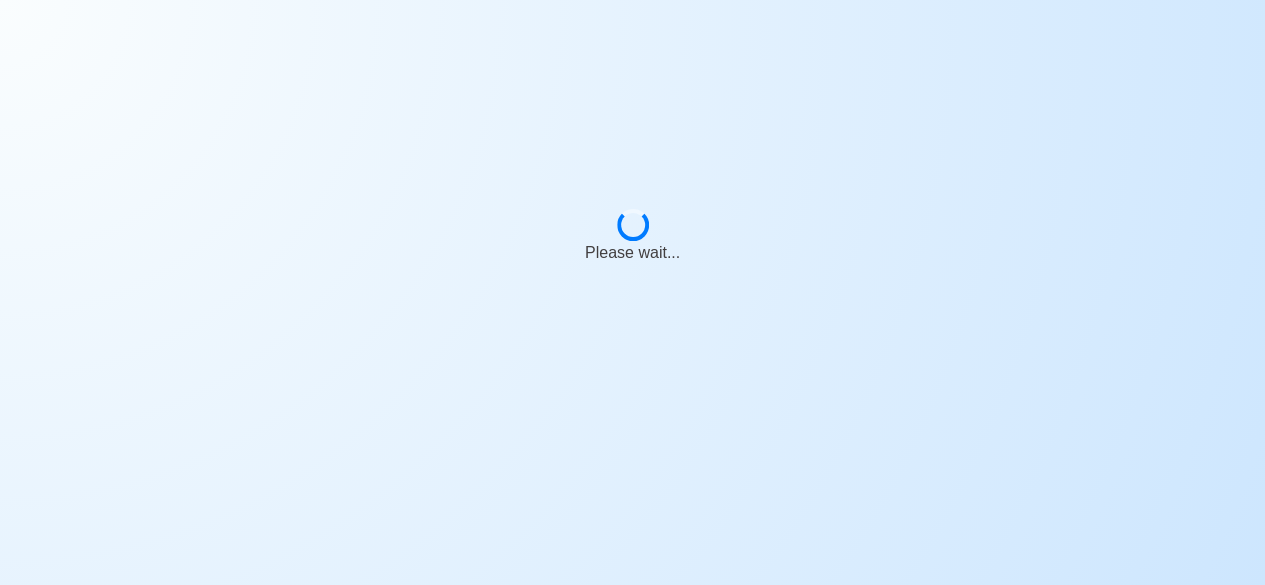 scroll, scrollTop: 0, scrollLeft: 0, axis: both 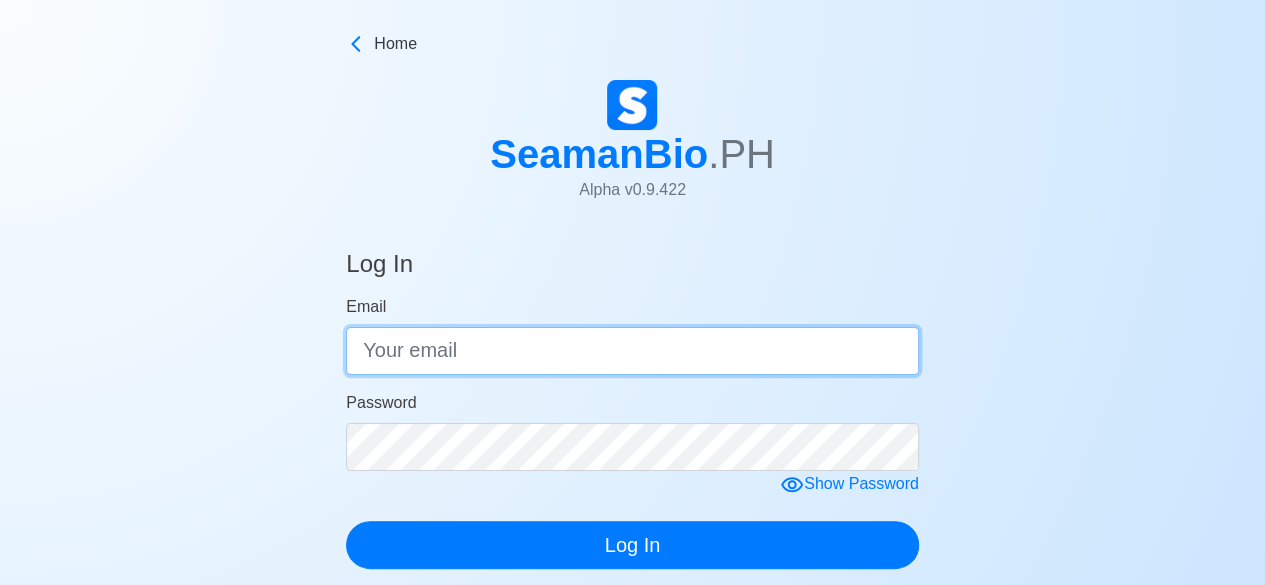 click on "Email" at bounding box center [632, 351] 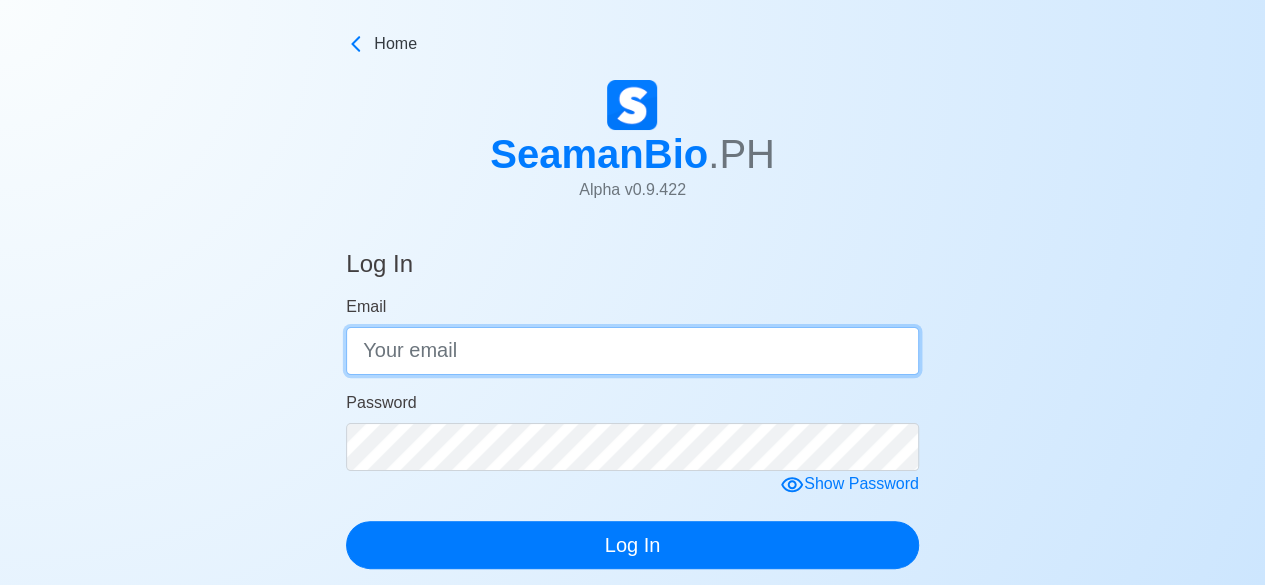 type on "[EMAIL]" 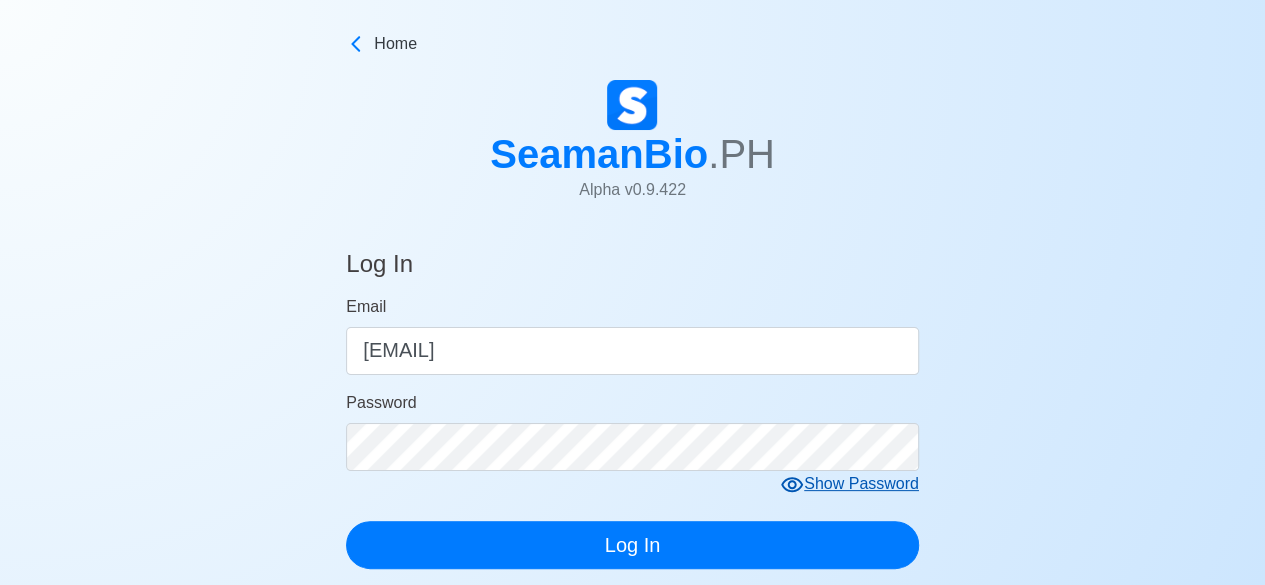click 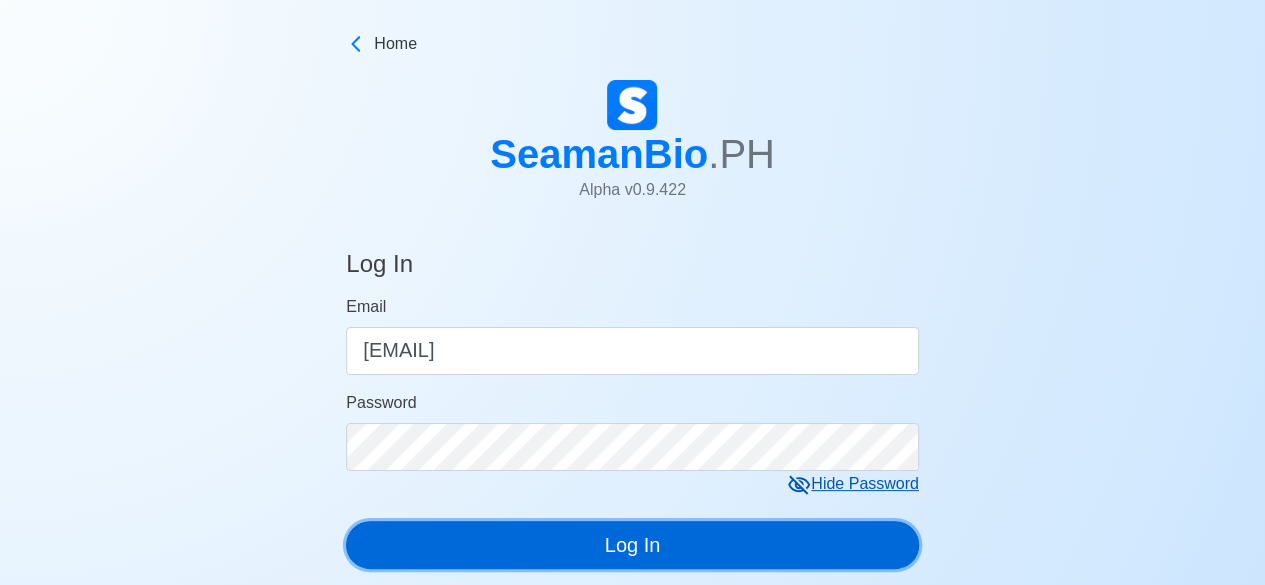 click on "Log In" at bounding box center [632, 545] 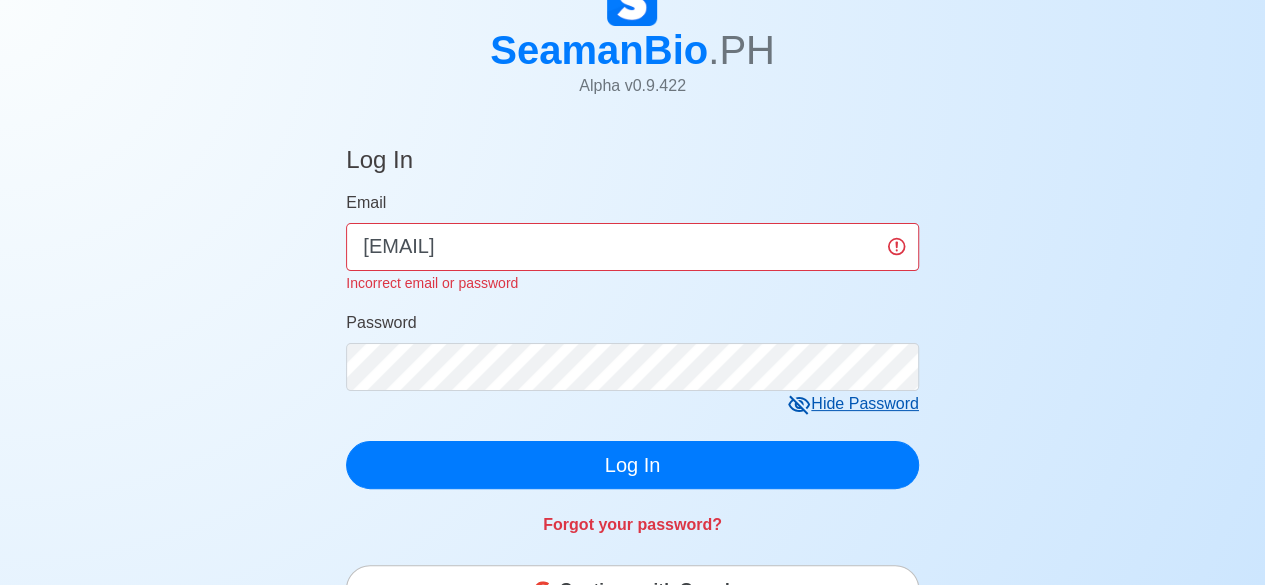 scroll, scrollTop: 400, scrollLeft: 0, axis: vertical 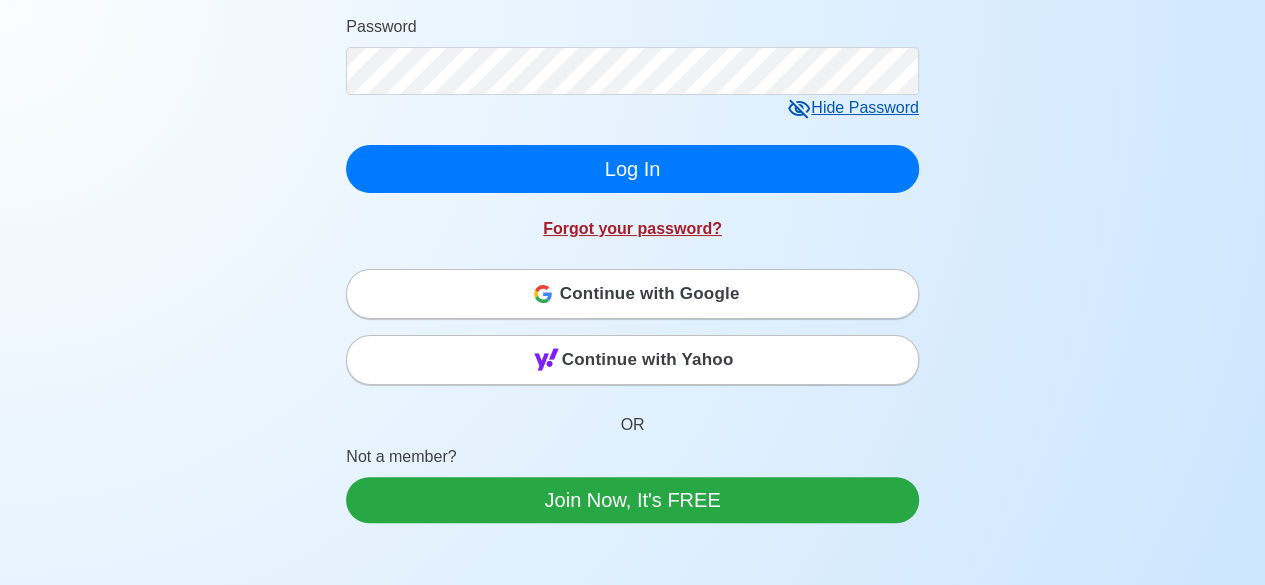 click on "Forgot your password?" at bounding box center (632, 228) 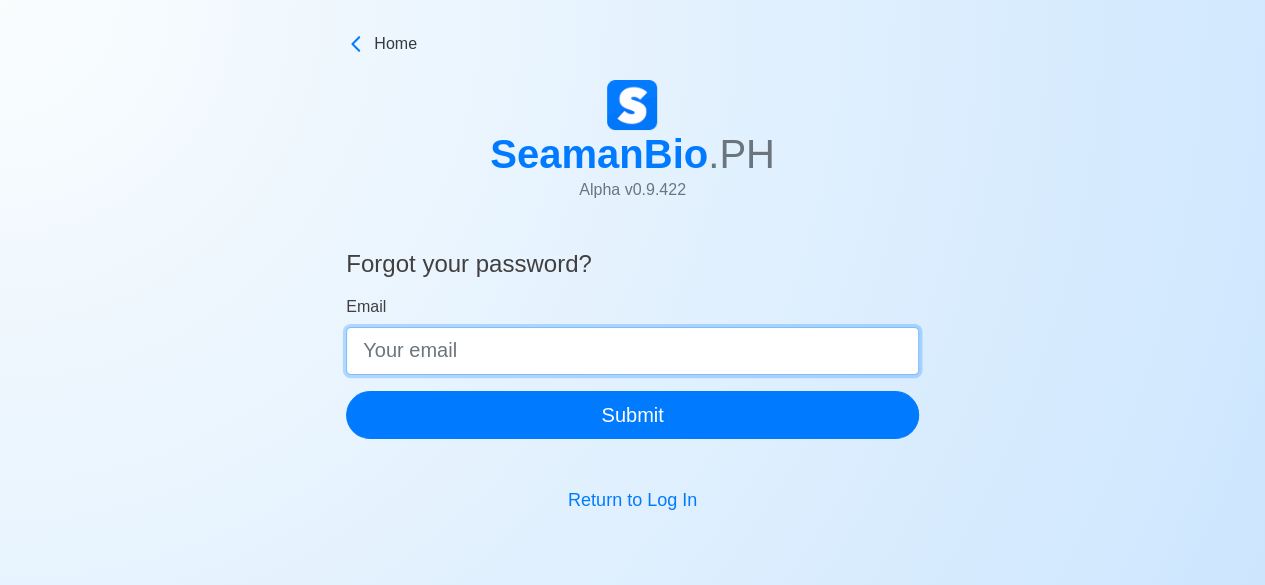 click on "Email" at bounding box center (632, 351) 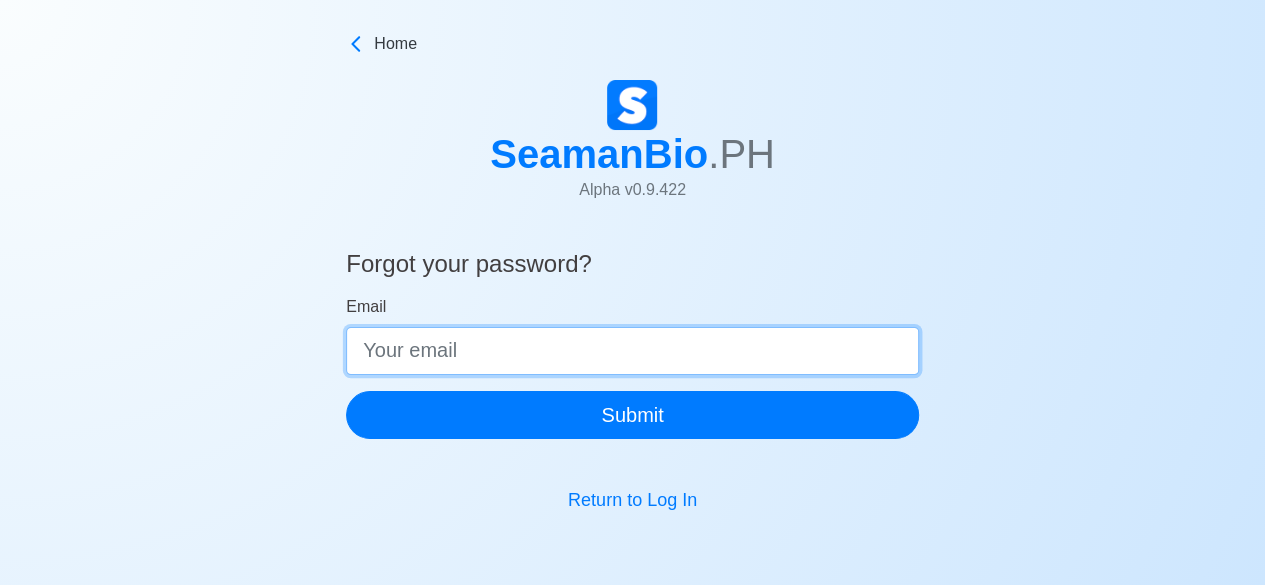 type on "[EMAIL]" 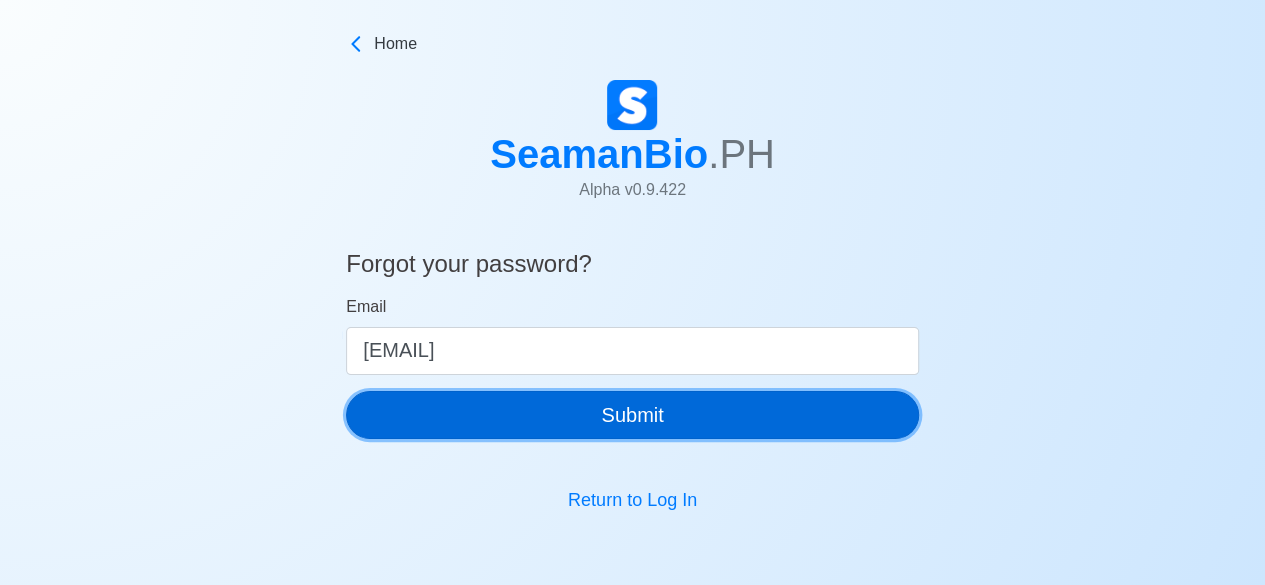 click on "Submit" at bounding box center [632, 415] 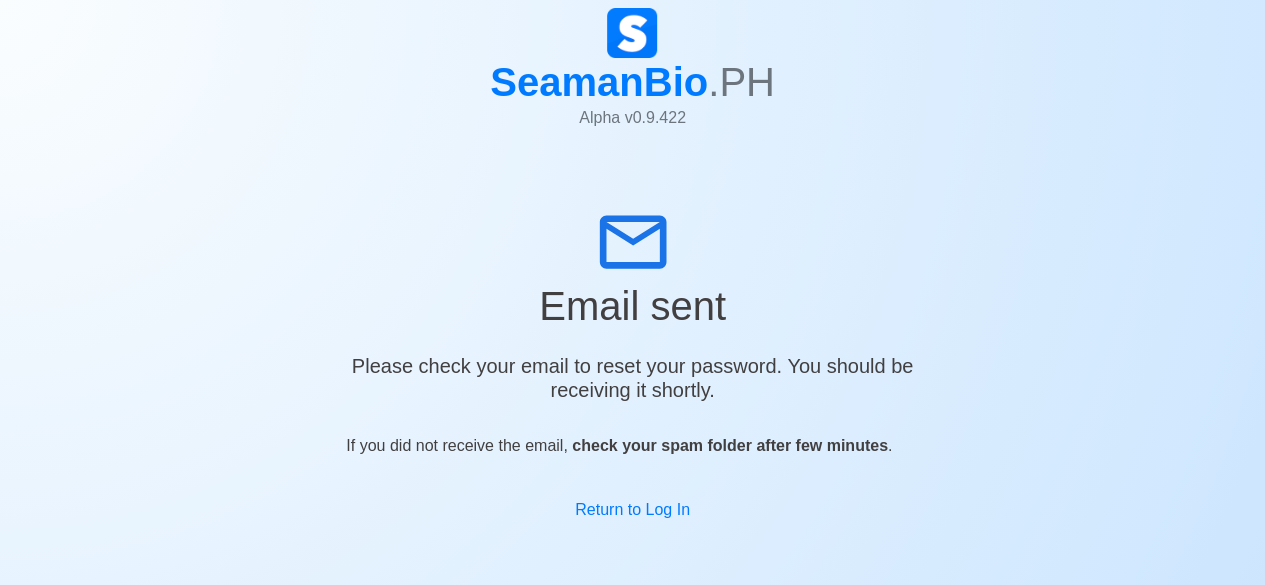 scroll, scrollTop: 72, scrollLeft: 0, axis: vertical 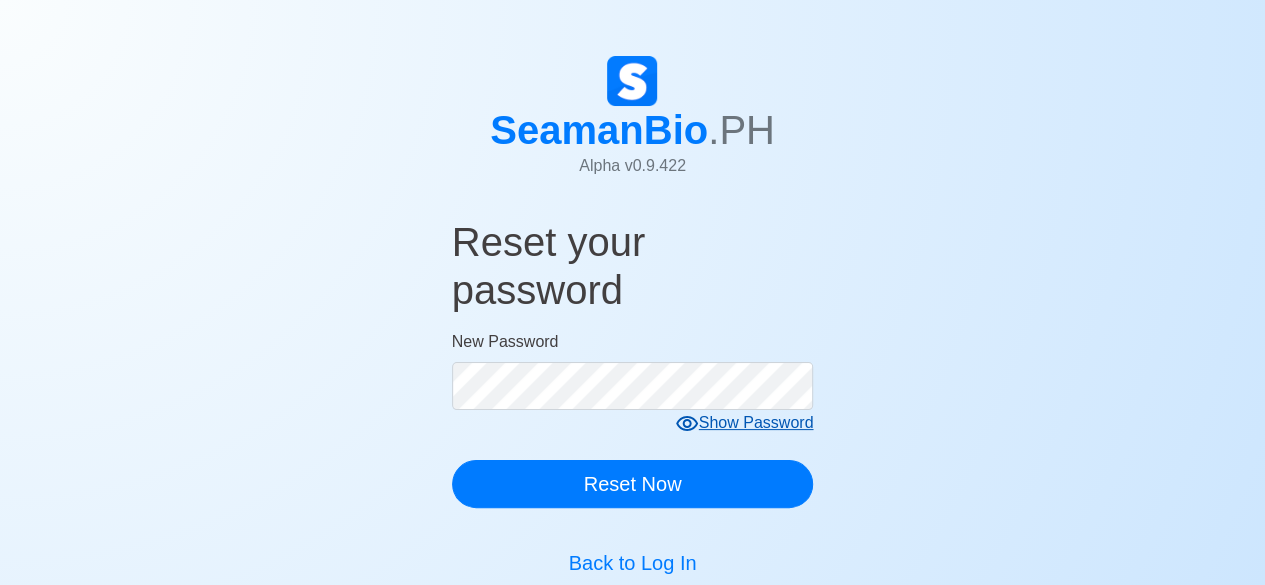 click 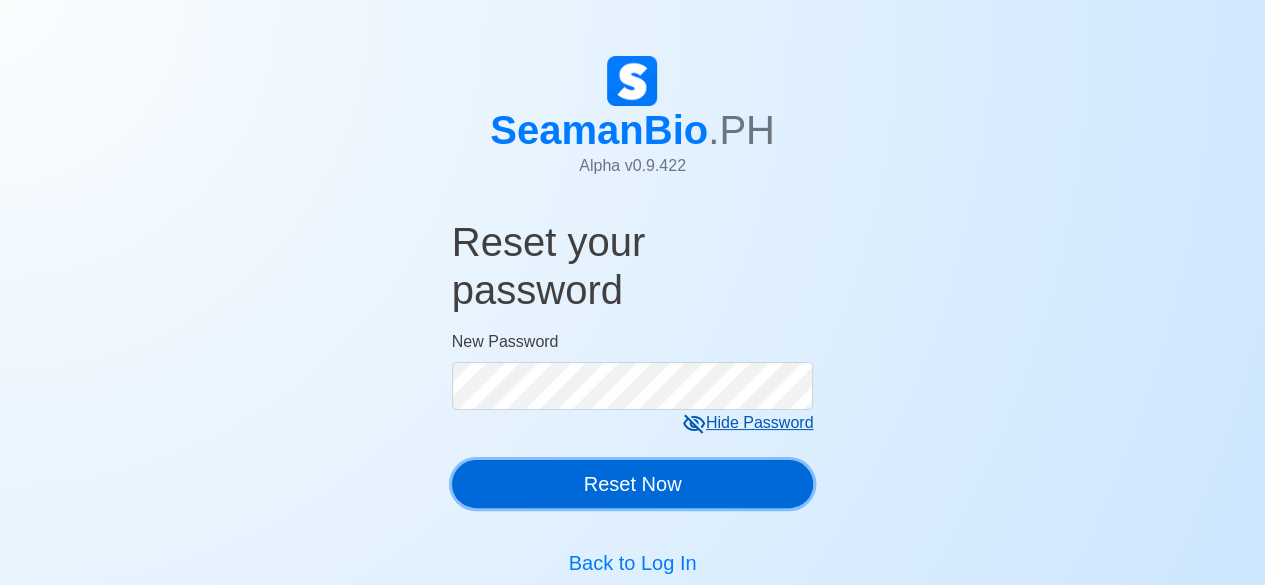 click on "Reset Now" at bounding box center [633, 484] 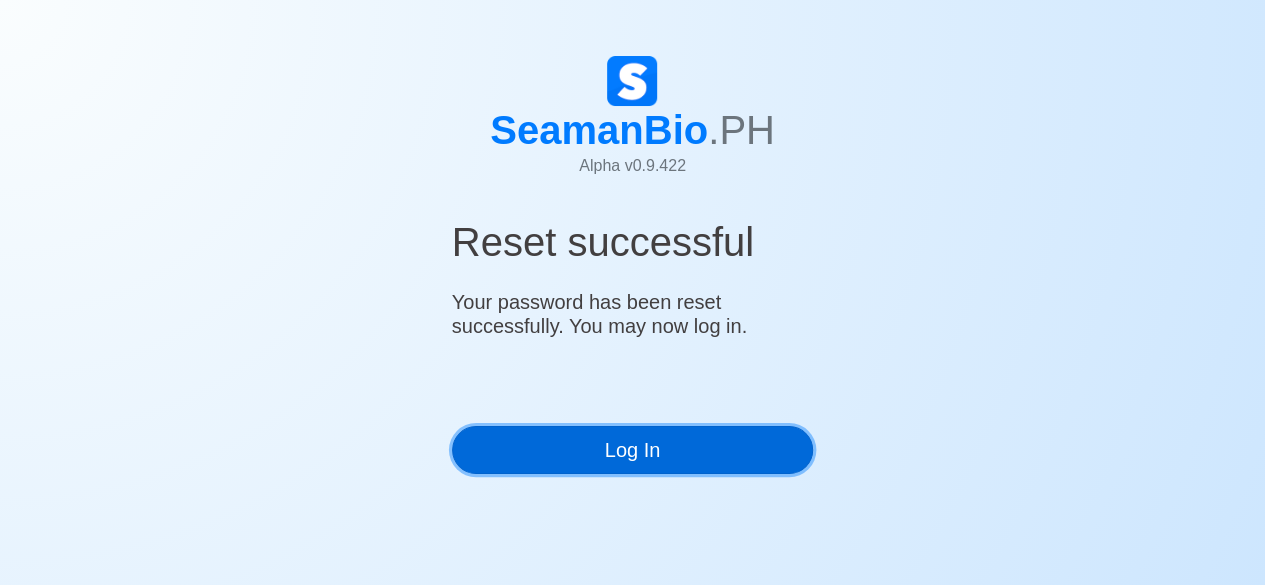 click on "Log In" at bounding box center [633, 450] 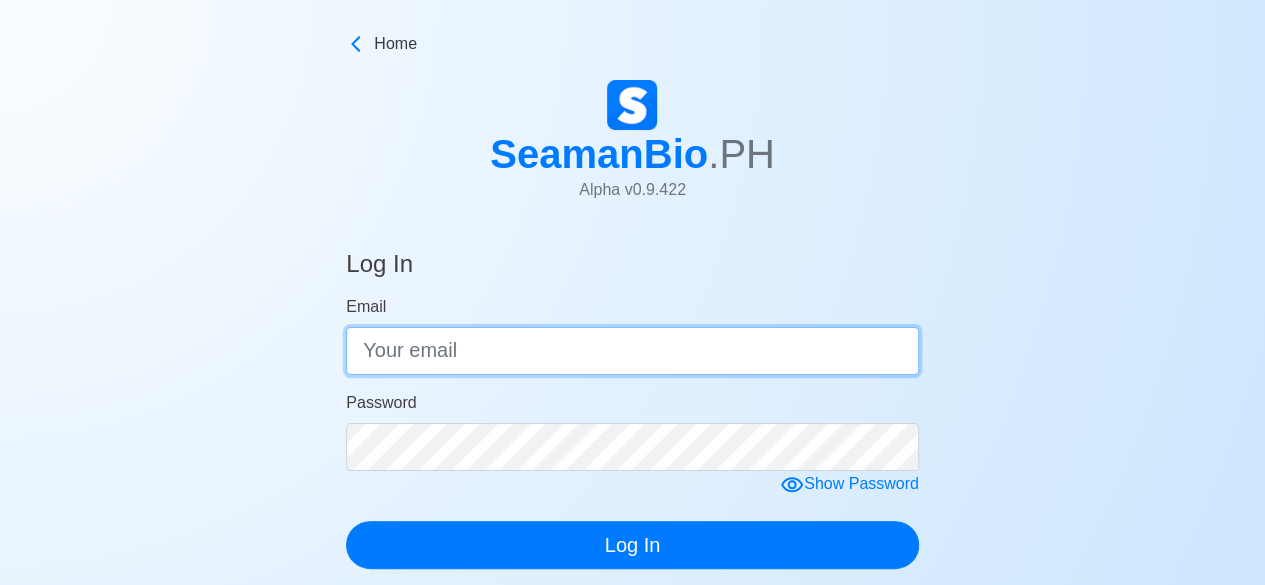 type on "[EMAIL]" 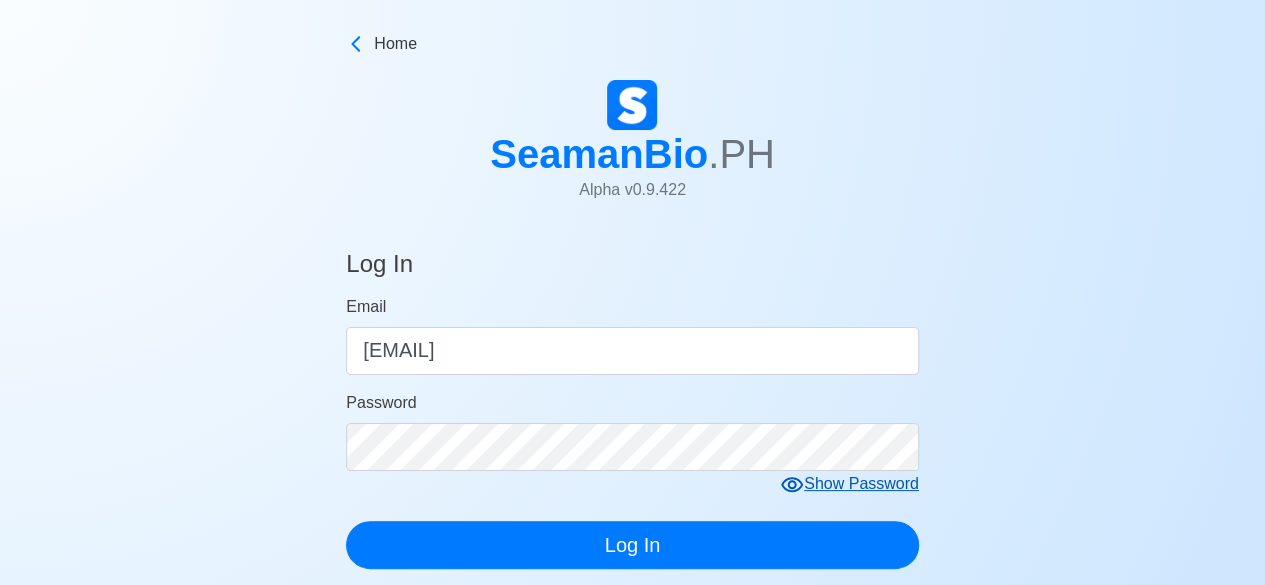 click 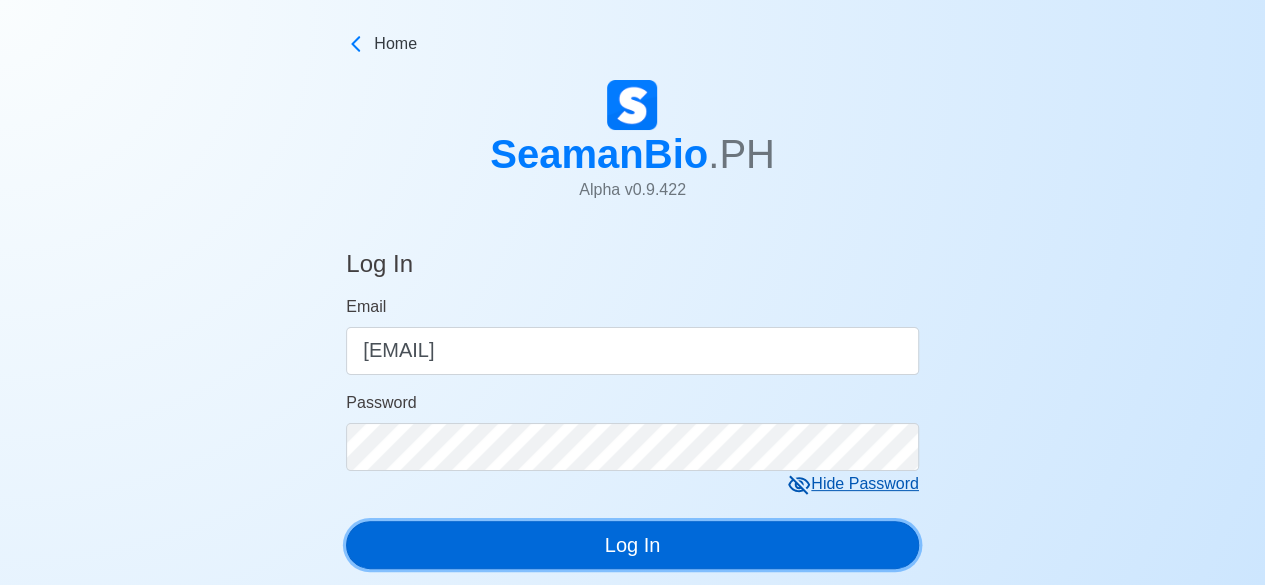 click on "Log In" at bounding box center [632, 545] 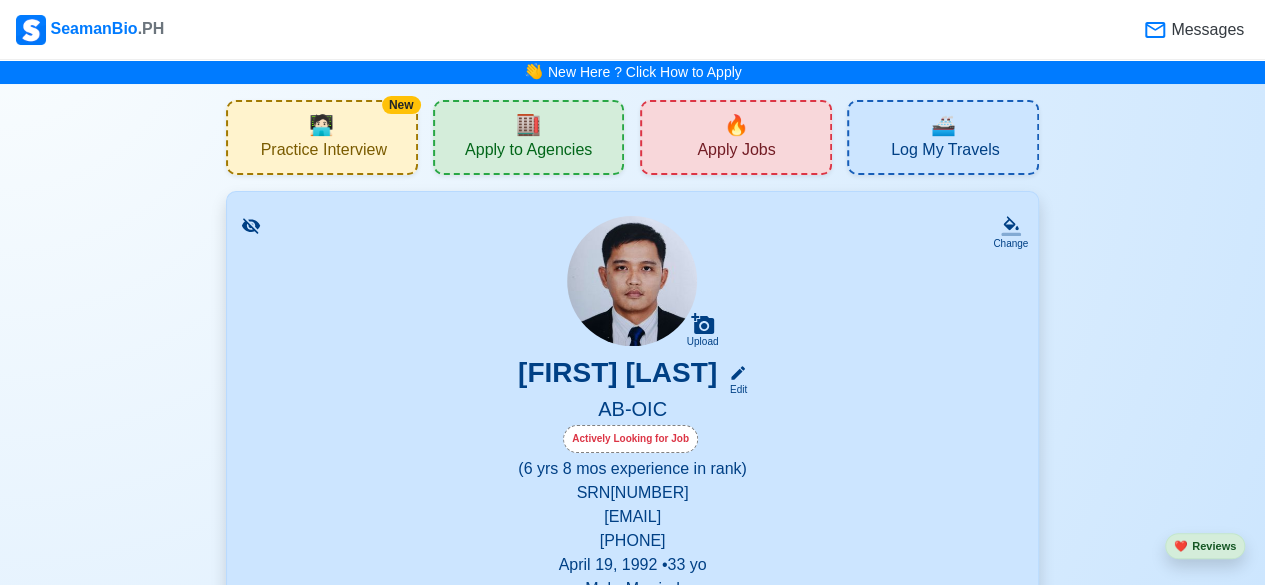scroll, scrollTop: 0, scrollLeft: 0, axis: both 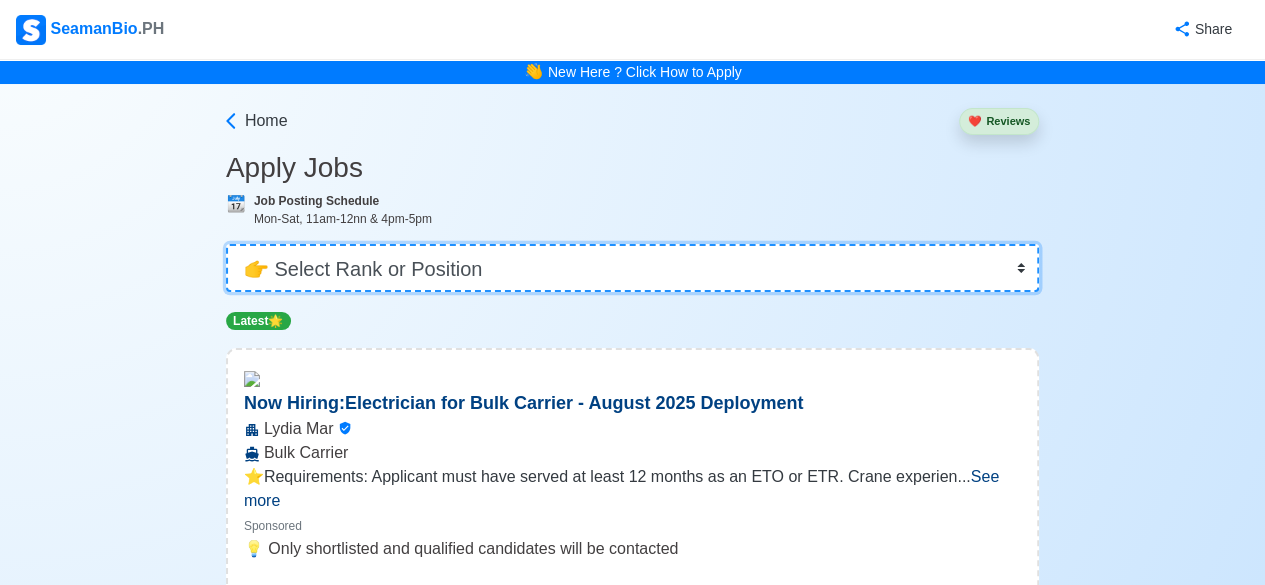 click on "👉 Select Rank or Position Master Chief Officer 2nd Officer 3rd Officer Junior Officer Chief Engineer 2nd Engineer 3rd Engineer 4th Engineer Gas Engineer Junior Engineer 1st Assistant Engineer 2nd Assistant Engineer 3rd Assistant Engineer ETO/ETR Electrician Electrical Engineer Oiler Fitter Welder Chief Cook Chef Cook Messman Wiper Rigger Ordinary Seaman Able Seaman Motorman Pumpman Bosun Cadet Reefer Mechanic Operator Repairman Painter Steward Waiter Others" at bounding box center [632, 268] 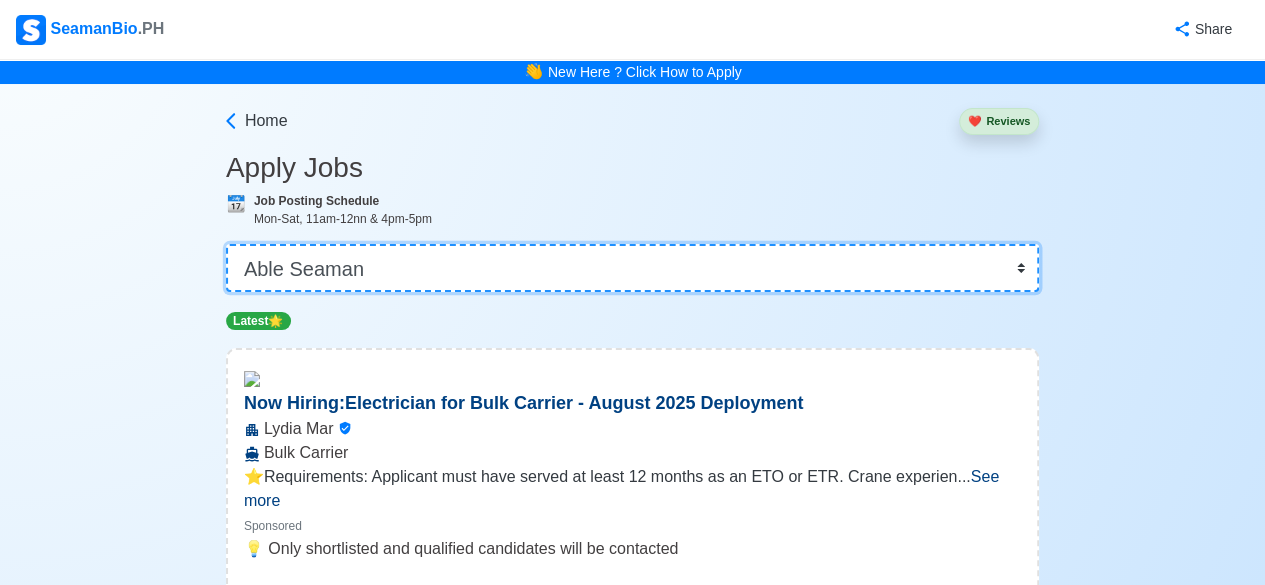 click on "👉 Select Rank or Position Master Chief Officer 2nd Officer 3rd Officer Junior Officer Chief Engineer 2nd Engineer 3rd Engineer 4th Engineer Gas Engineer Junior Engineer 1st Assistant Engineer 2nd Assistant Engineer 3rd Assistant Engineer ETO/ETR Electrician Electrical Engineer Oiler Fitter Welder Chief Cook Chef Cook Messman Wiper Rigger Ordinary Seaman Able Seaman Motorman Pumpman Bosun Cadet Reefer Mechanic Operator Repairman Painter Steward Waiter Others" at bounding box center [632, 268] 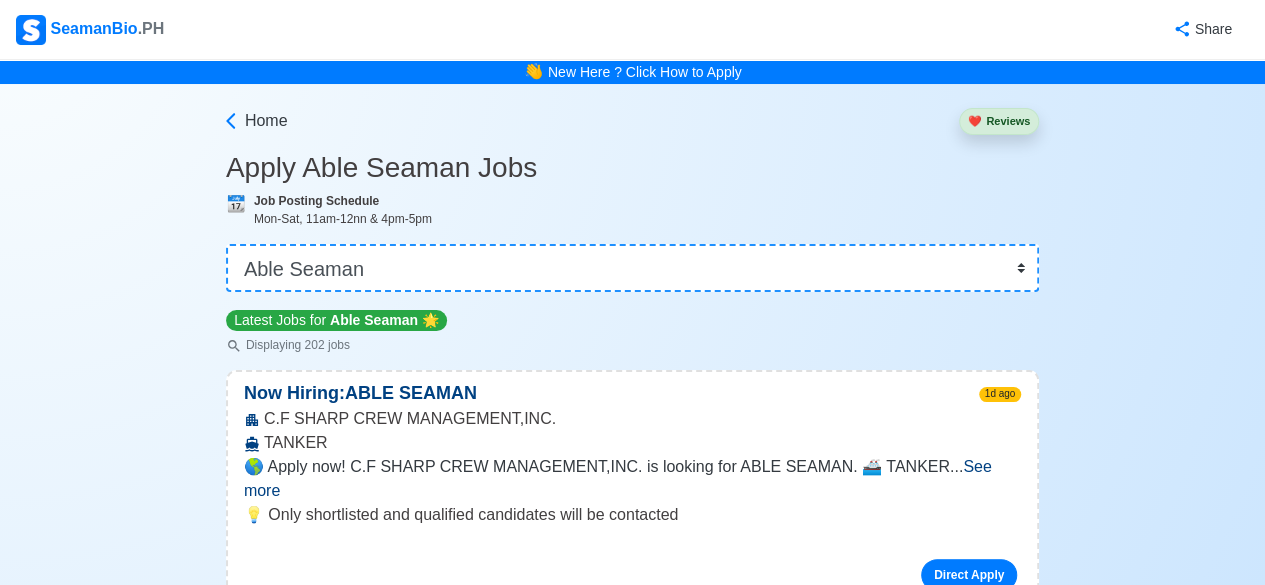 click on "See more" at bounding box center [618, 478] 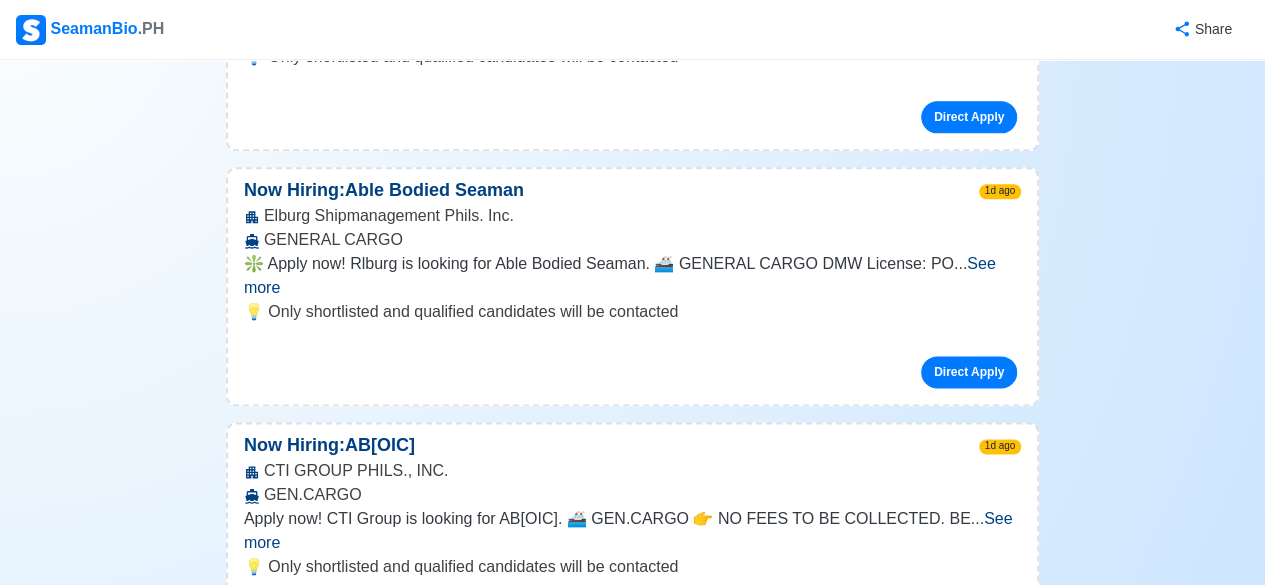 scroll, scrollTop: 1200, scrollLeft: 0, axis: vertical 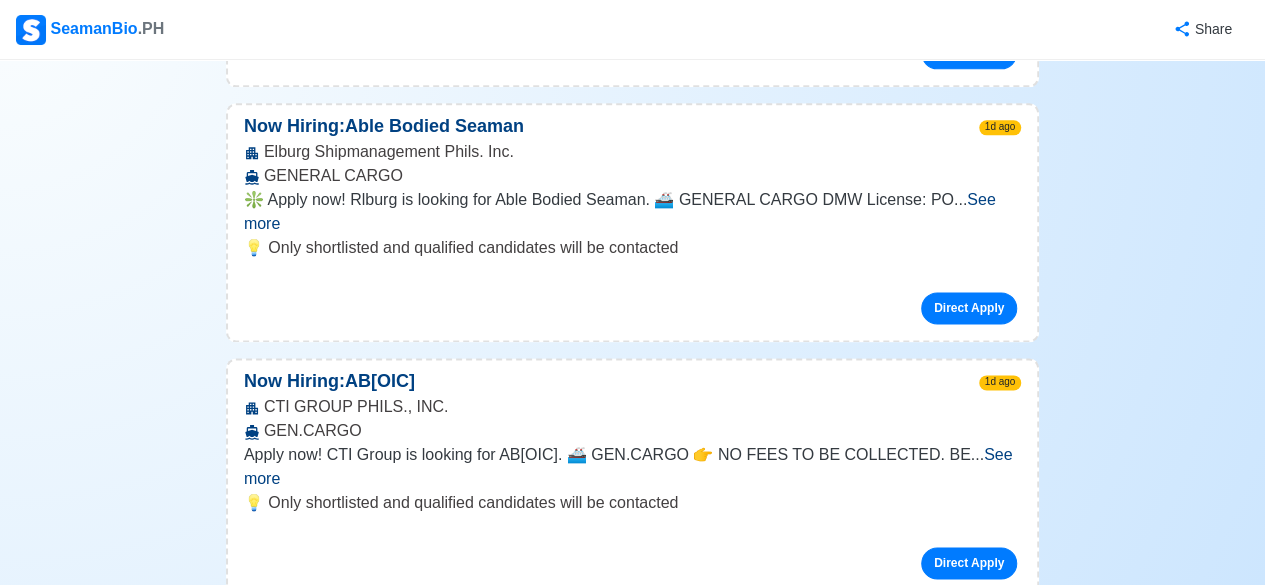 click on "See more" at bounding box center [628, 466] 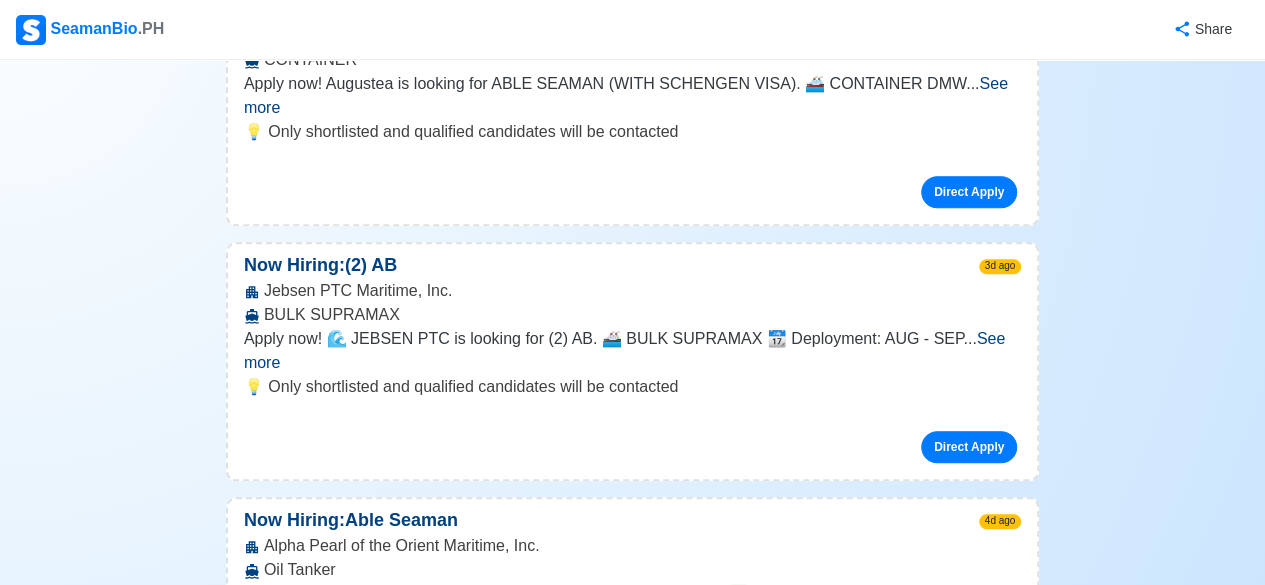 scroll, scrollTop: 4500, scrollLeft: 0, axis: vertical 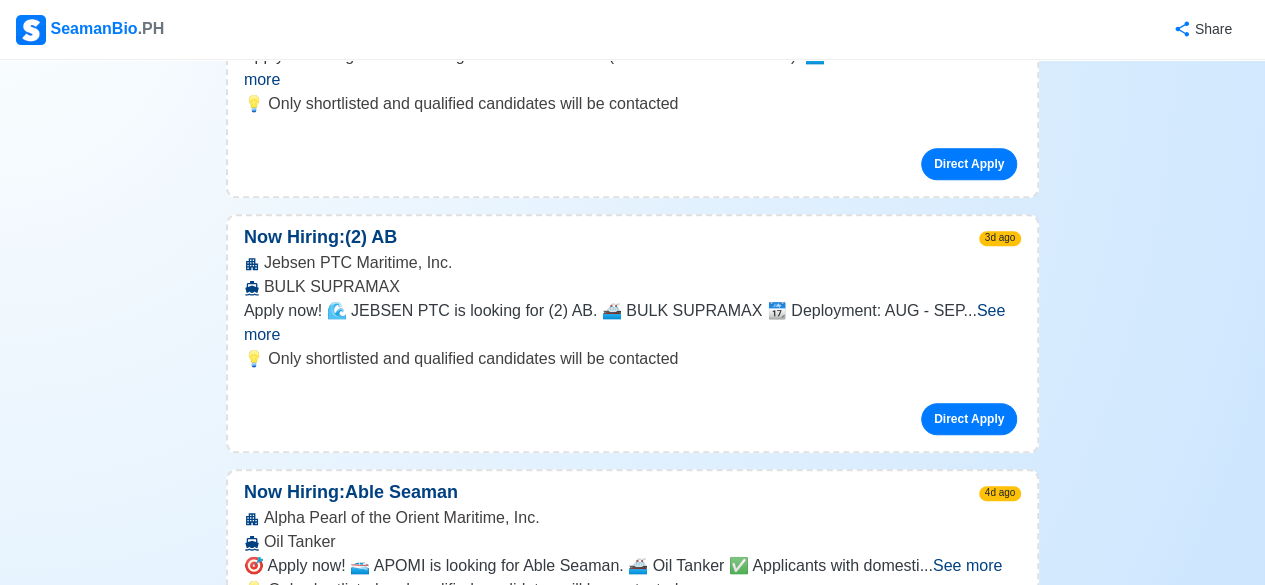 click on "See more" at bounding box center [967, 565] 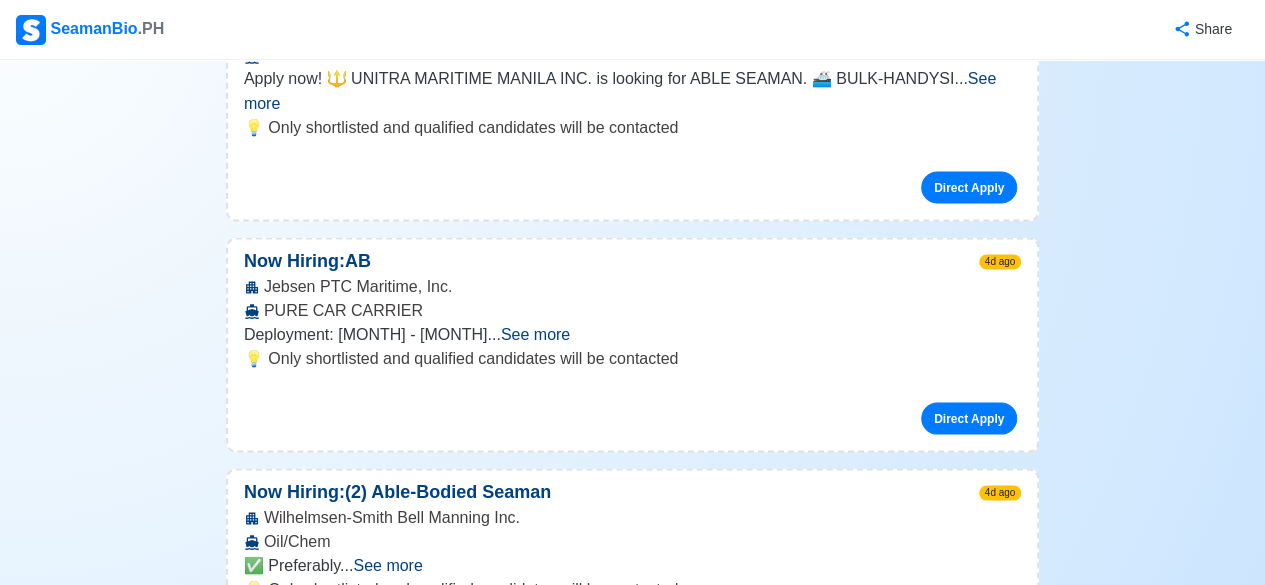 scroll, scrollTop: 5600, scrollLeft: 0, axis: vertical 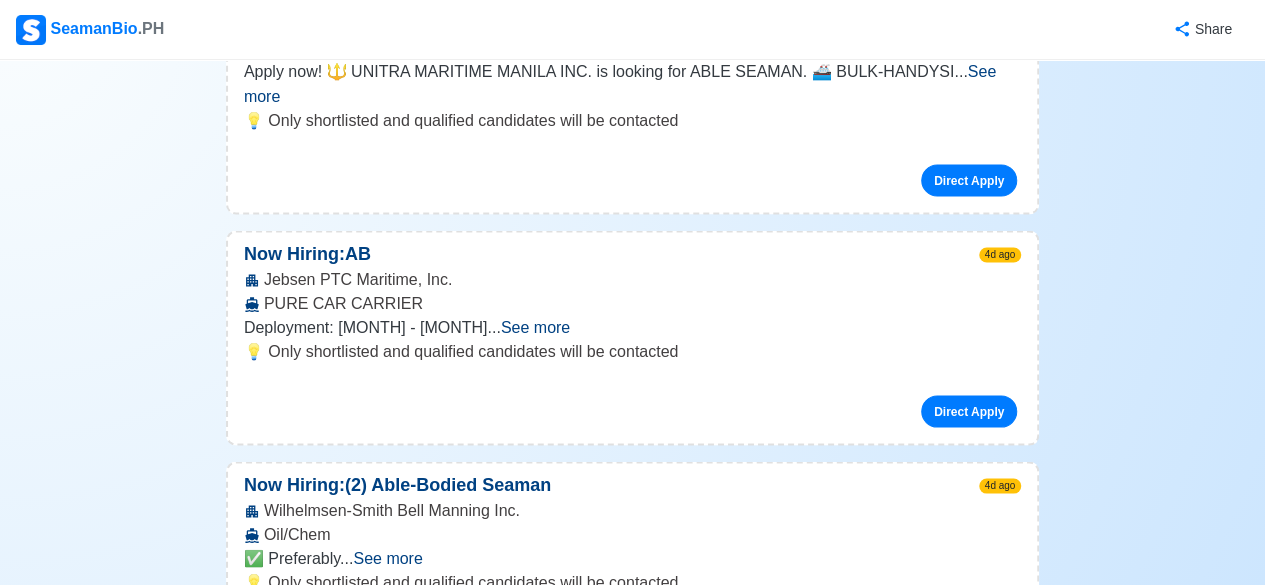 click on "See more" at bounding box center (387, 557) 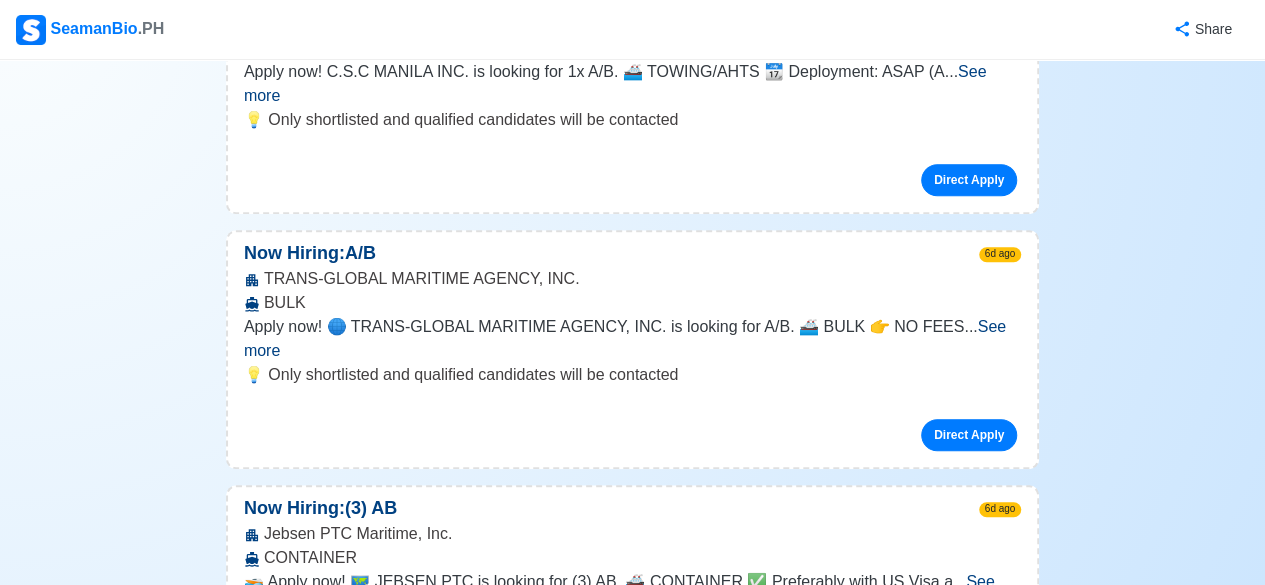 scroll, scrollTop: 8300, scrollLeft: 0, axis: vertical 